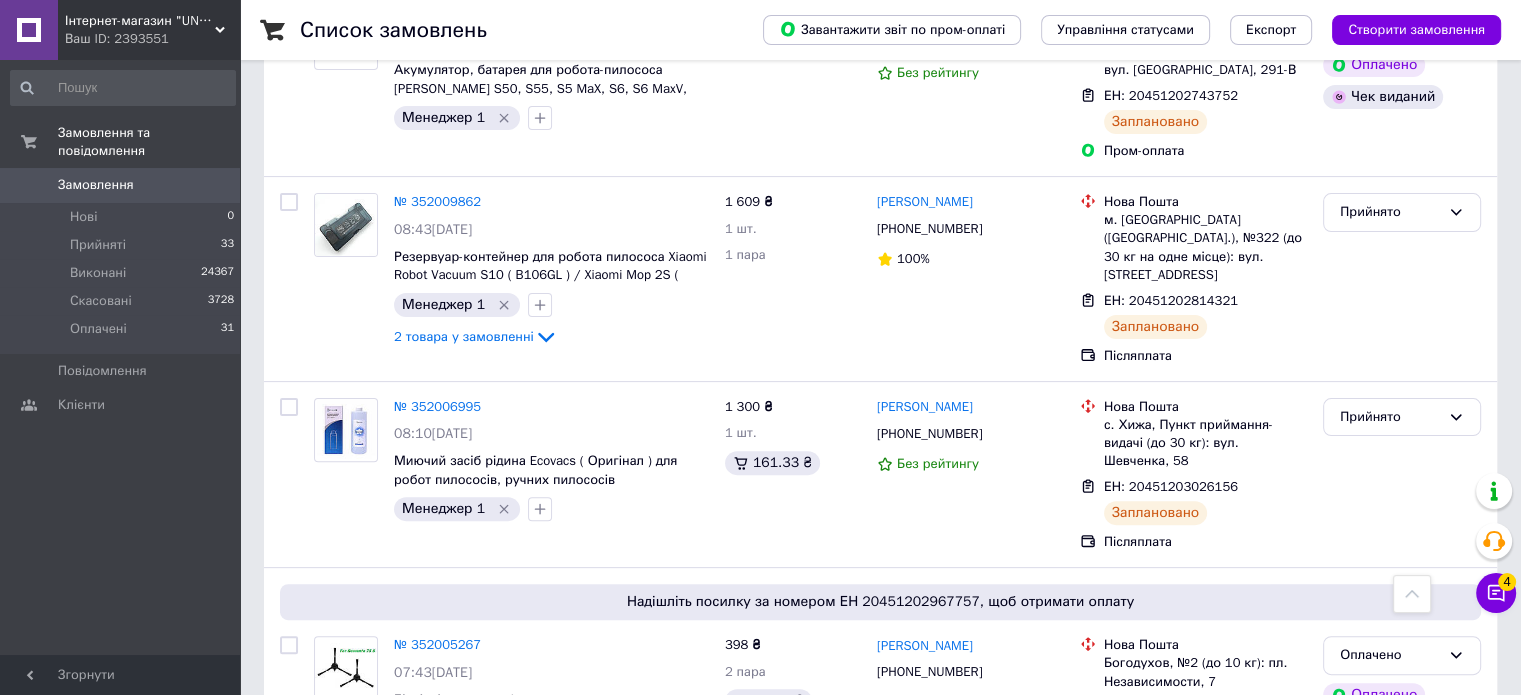 scroll, scrollTop: 0, scrollLeft: 0, axis: both 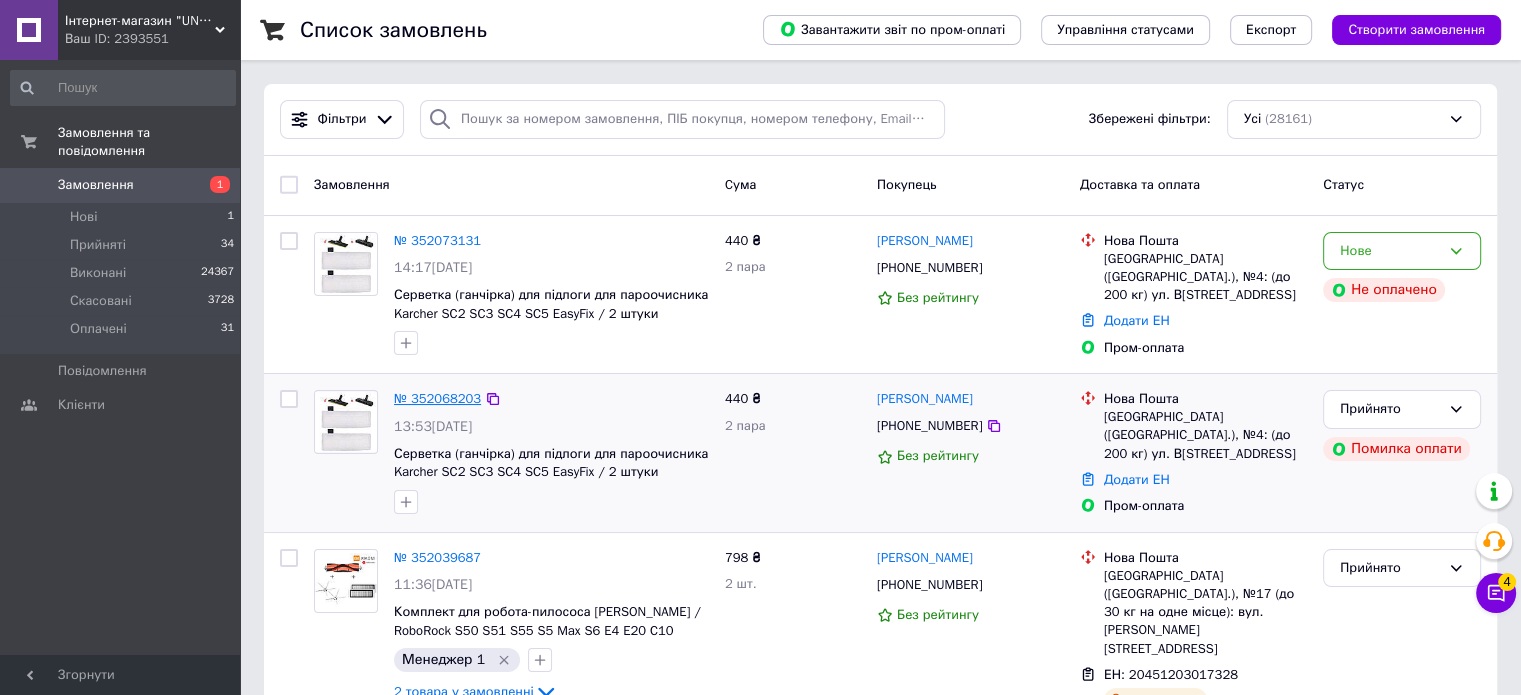 click on "№ 352068203" at bounding box center (437, 398) 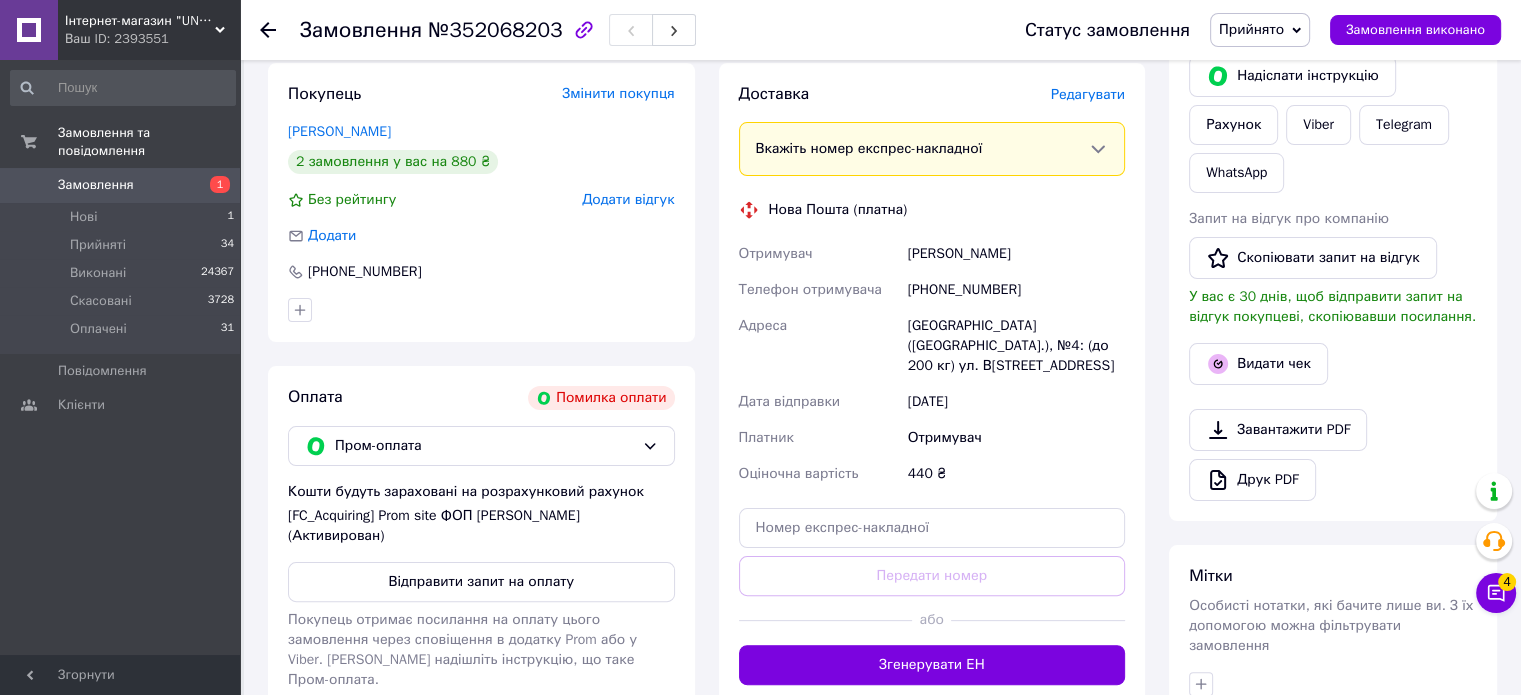 scroll, scrollTop: 400, scrollLeft: 0, axis: vertical 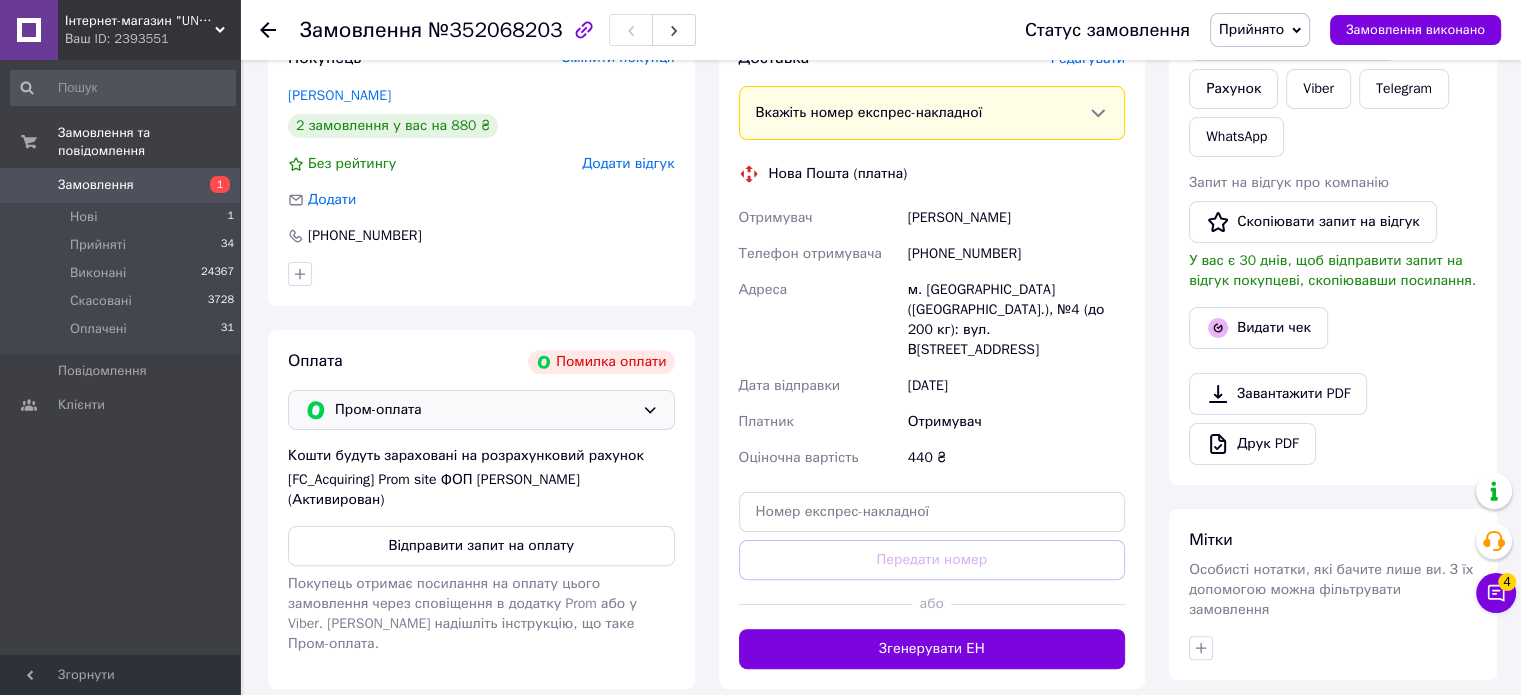 click 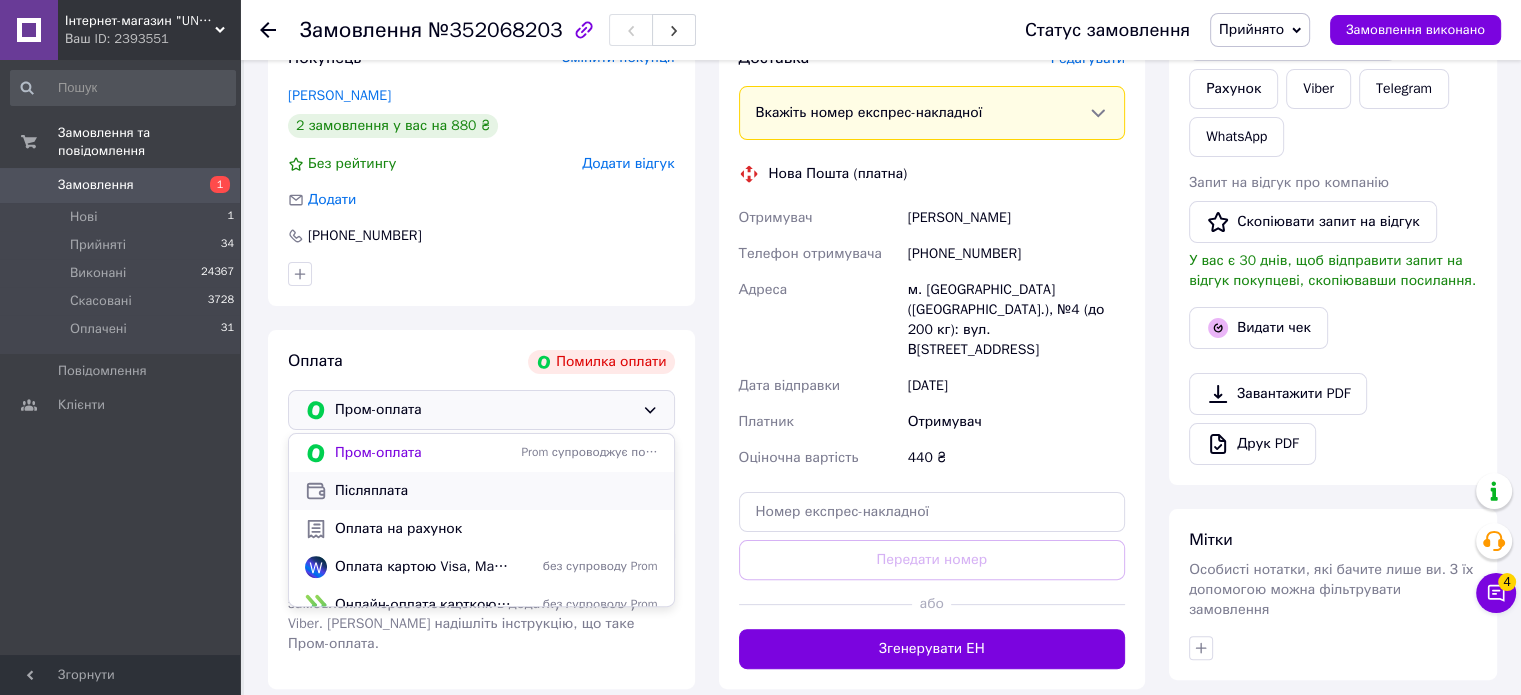 click on "Післяплата" at bounding box center [496, 491] 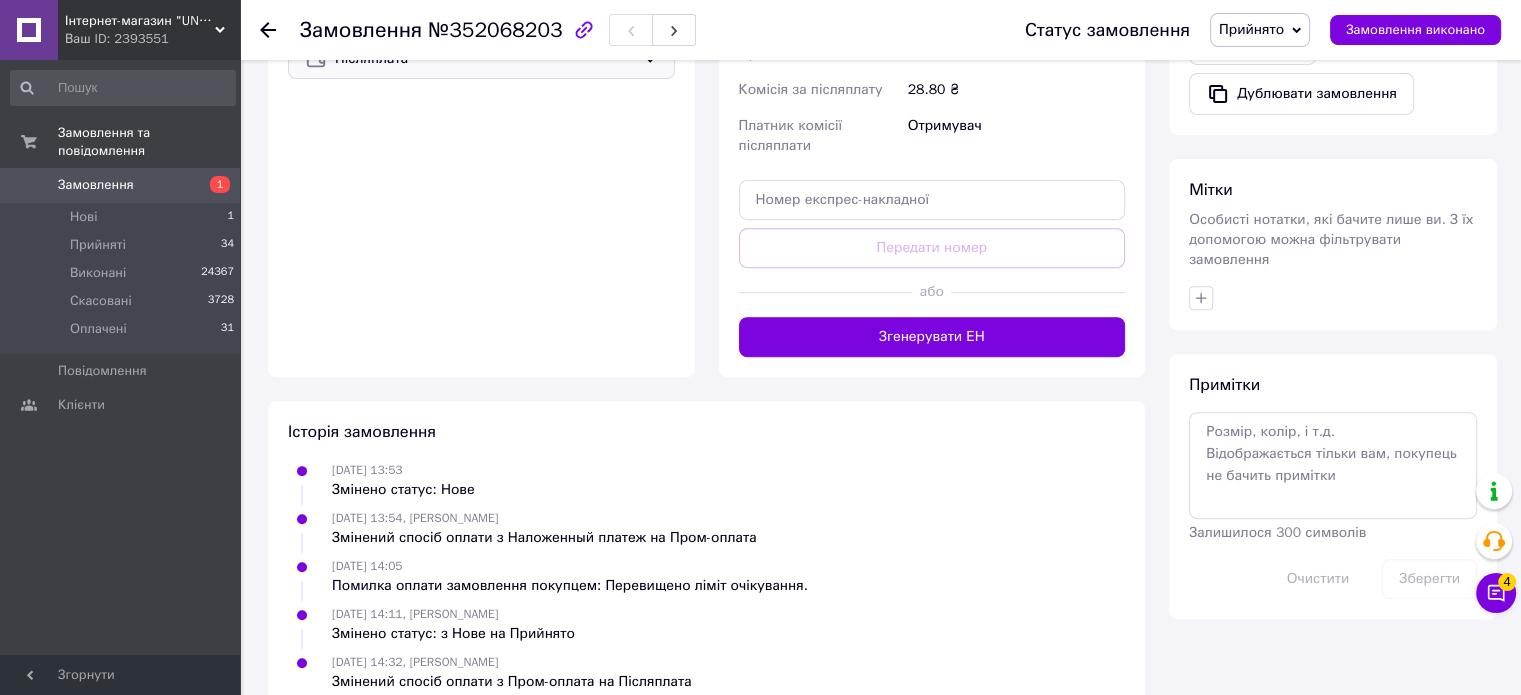 scroll, scrollTop: 772, scrollLeft: 0, axis: vertical 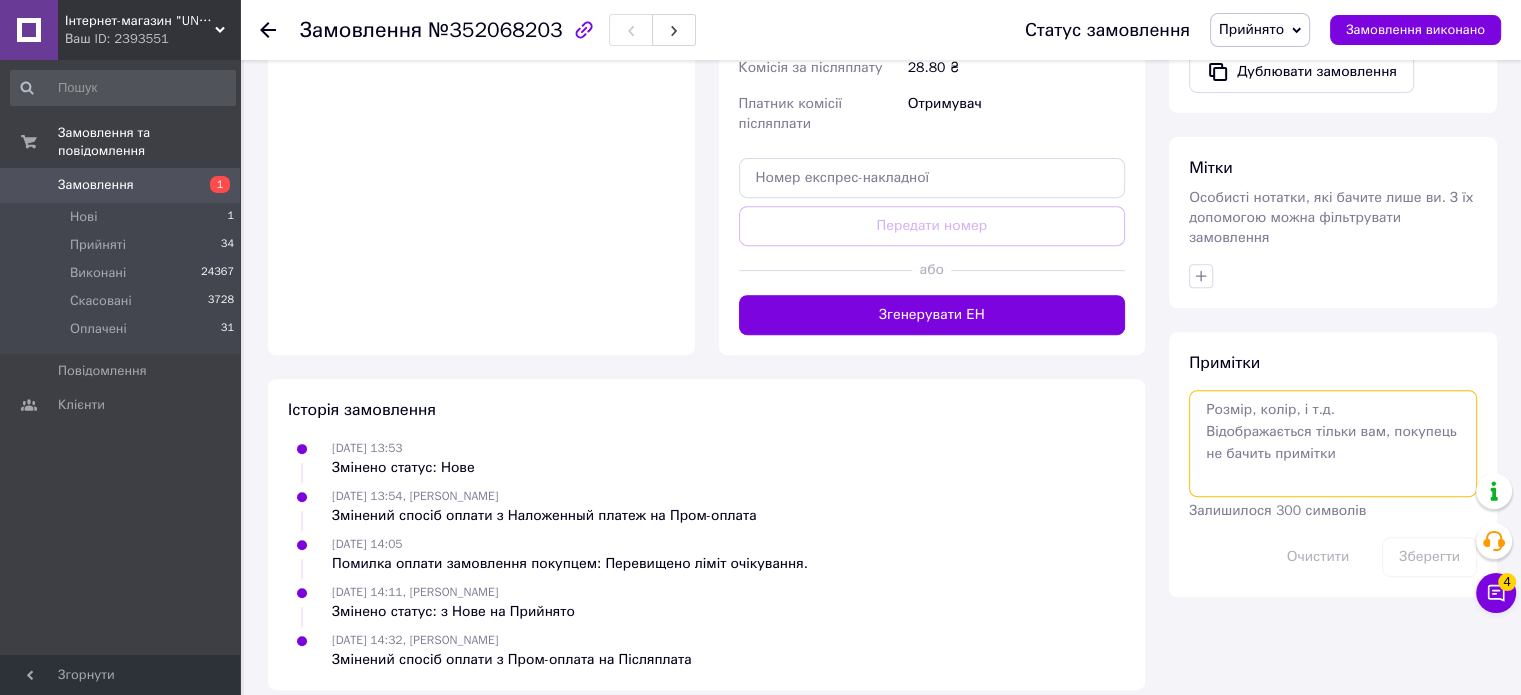 click at bounding box center (1333, 443) 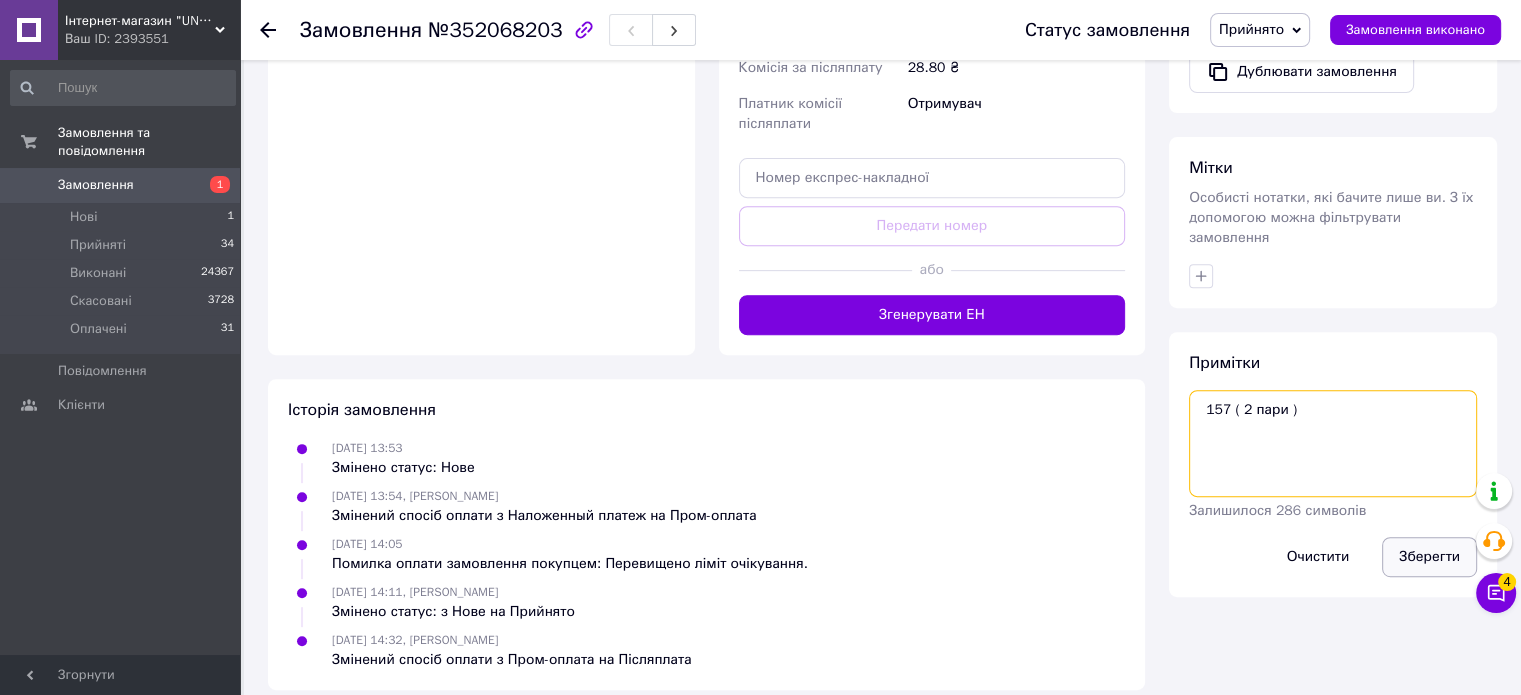 type on "157 ( 2 пари )" 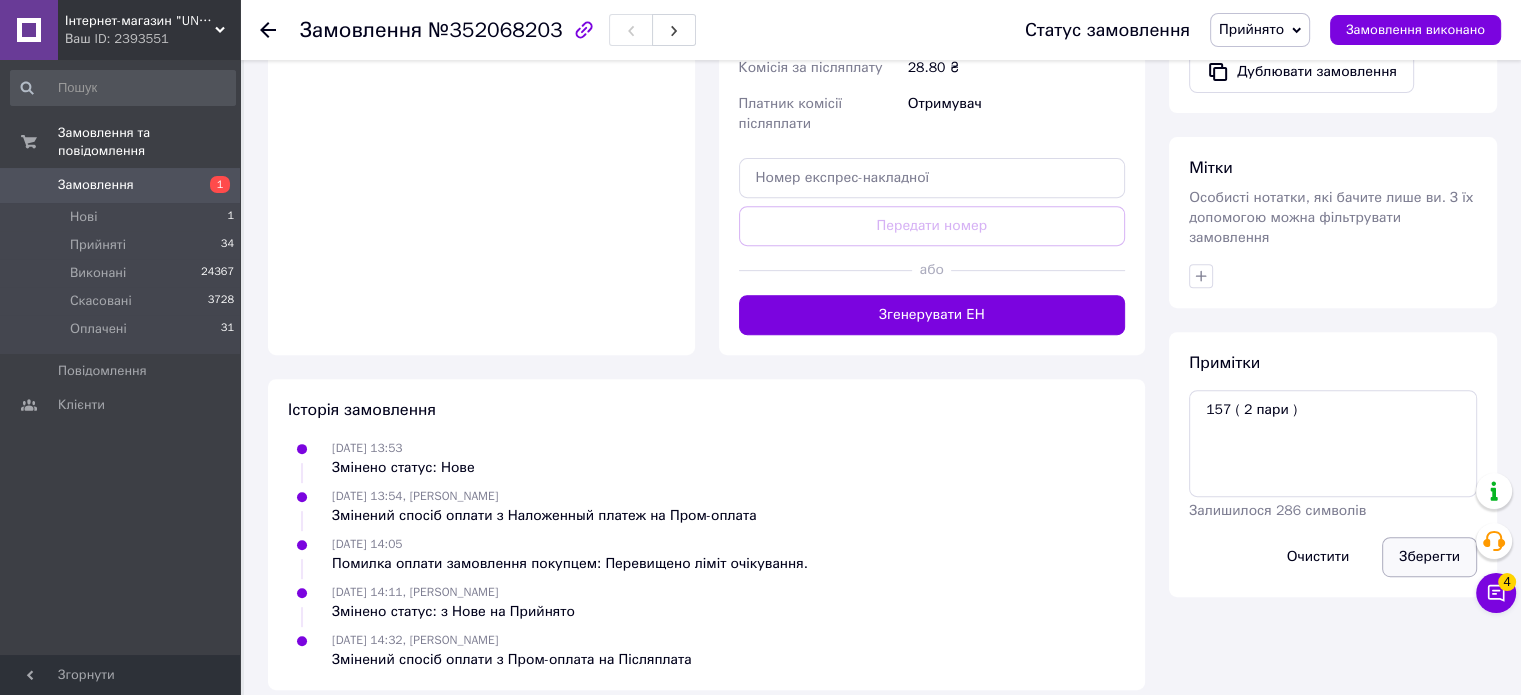 click on "Зберегти" at bounding box center (1429, 557) 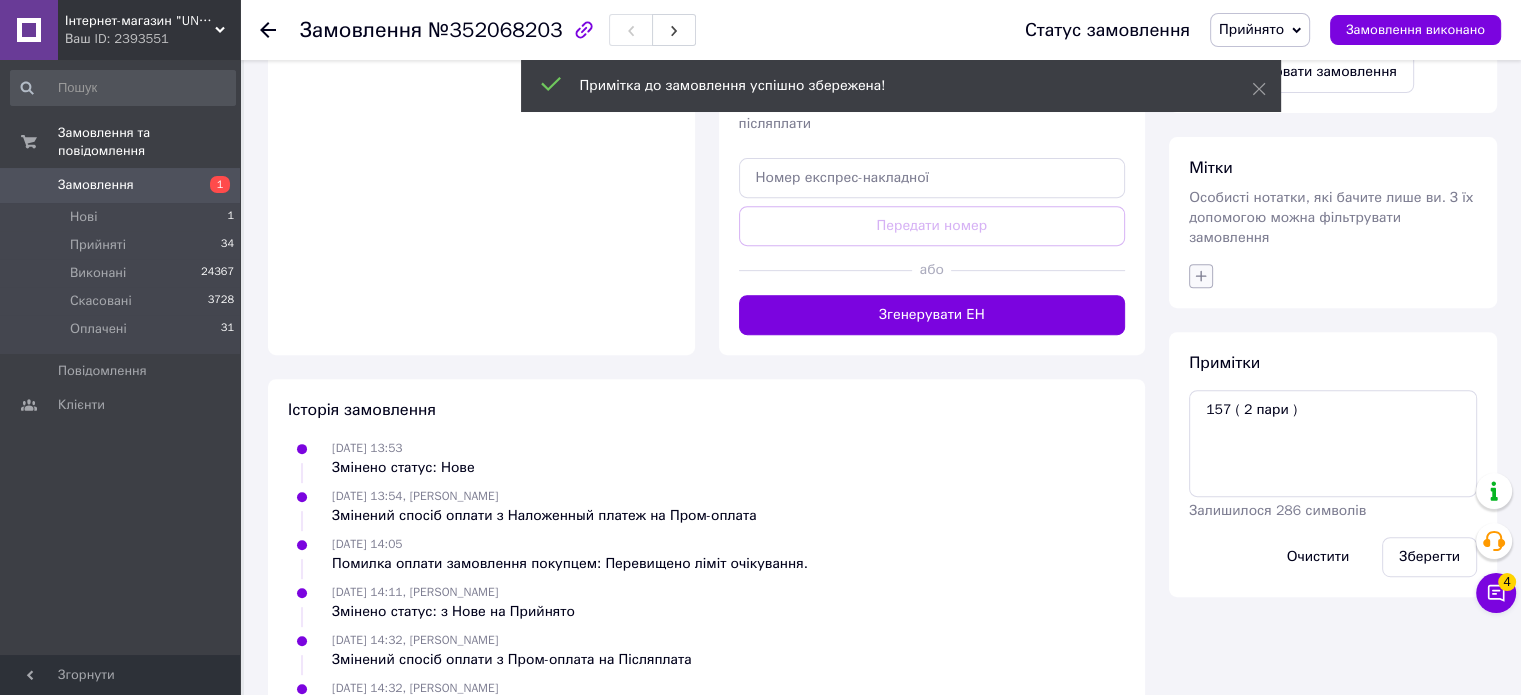click 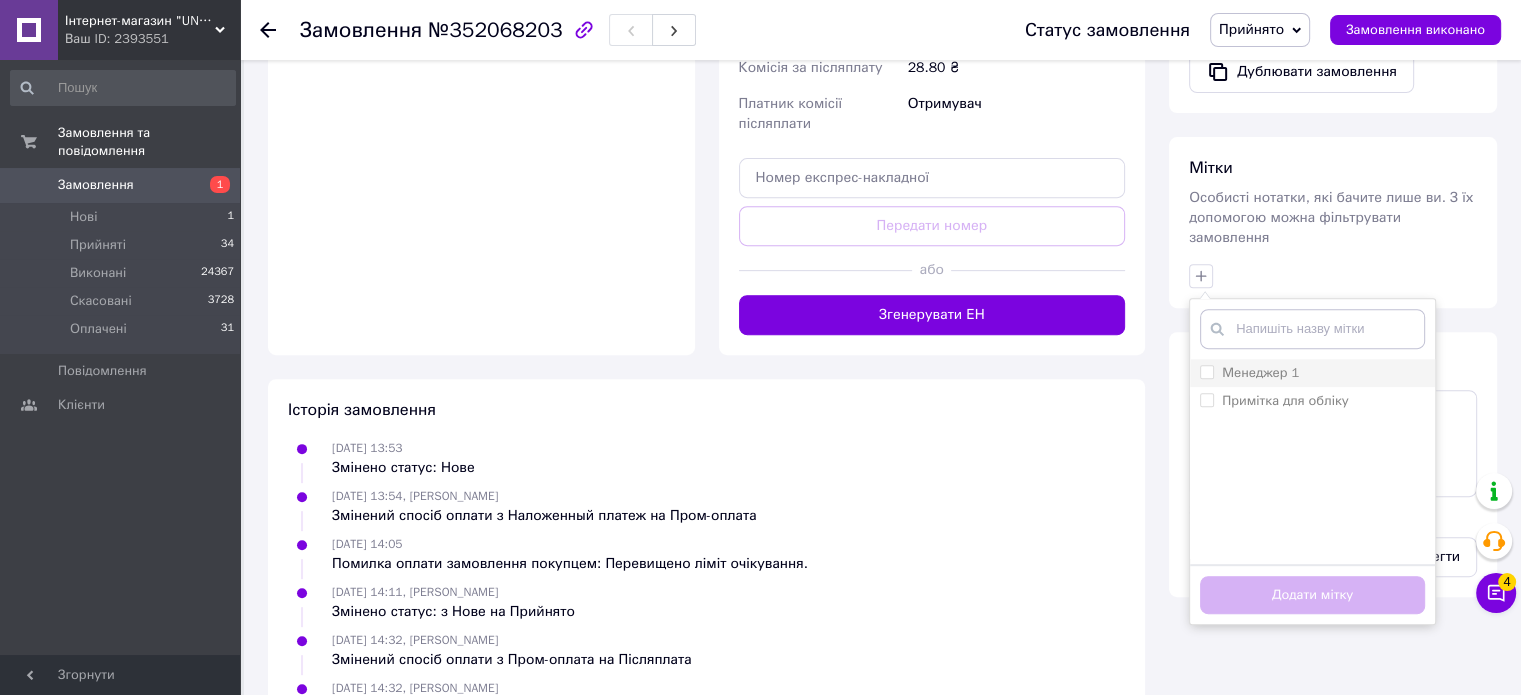 click on "Менеджер 1" at bounding box center (1206, 371) 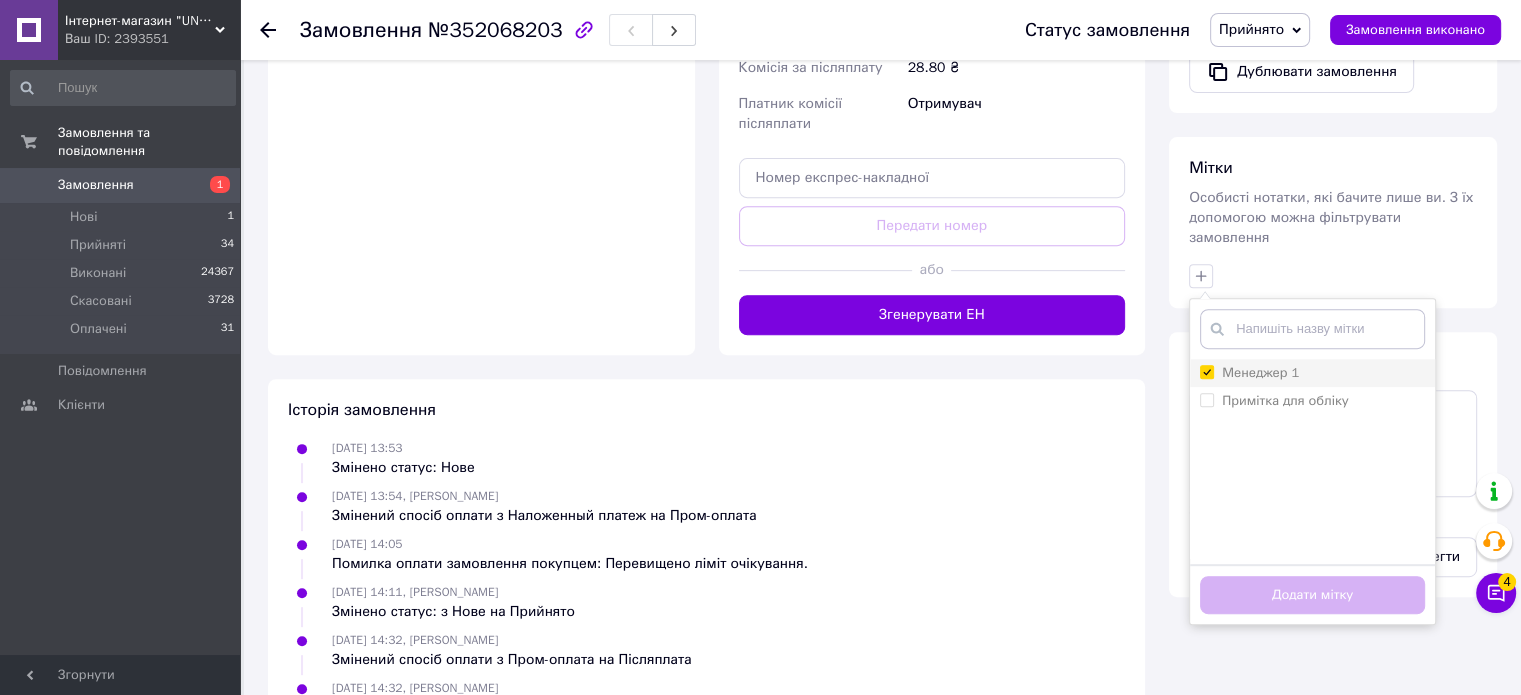 checkbox on "true" 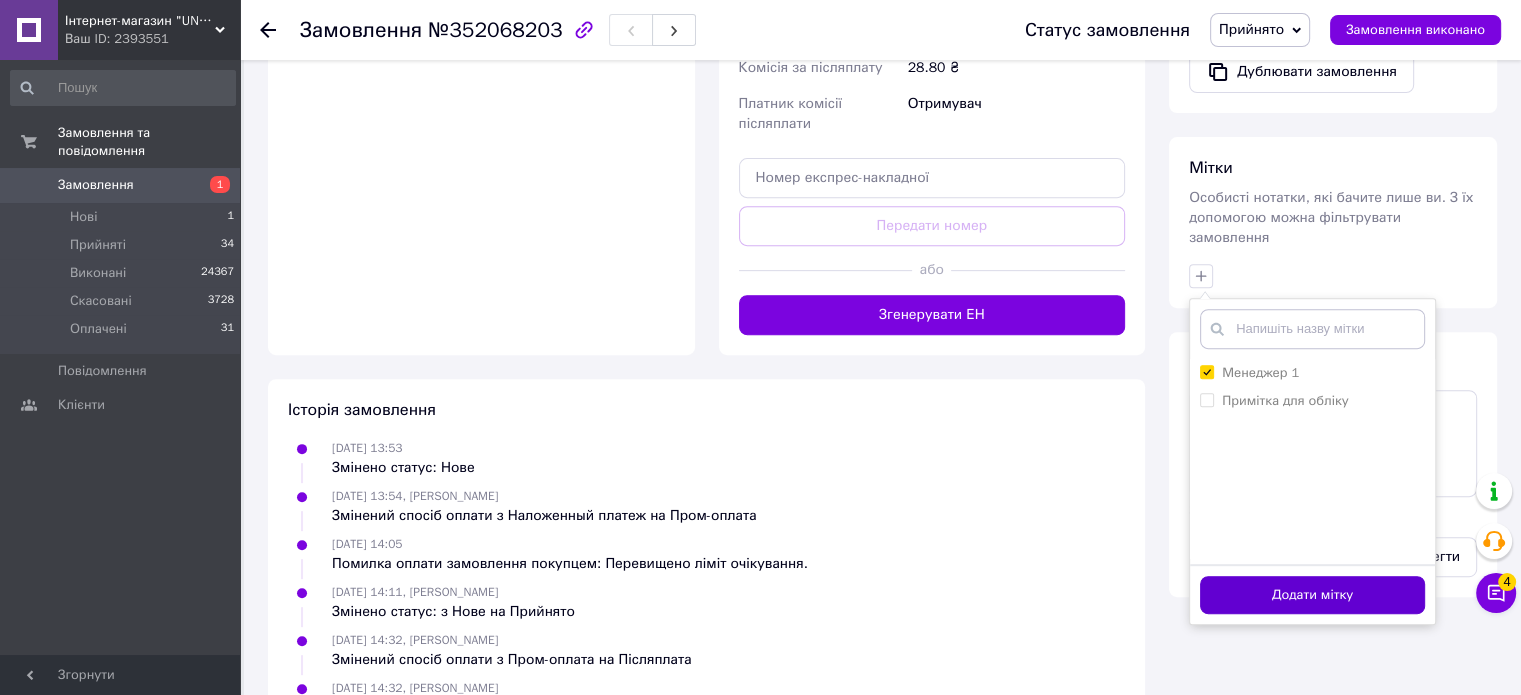 click on "Додати мітку" at bounding box center (1312, 595) 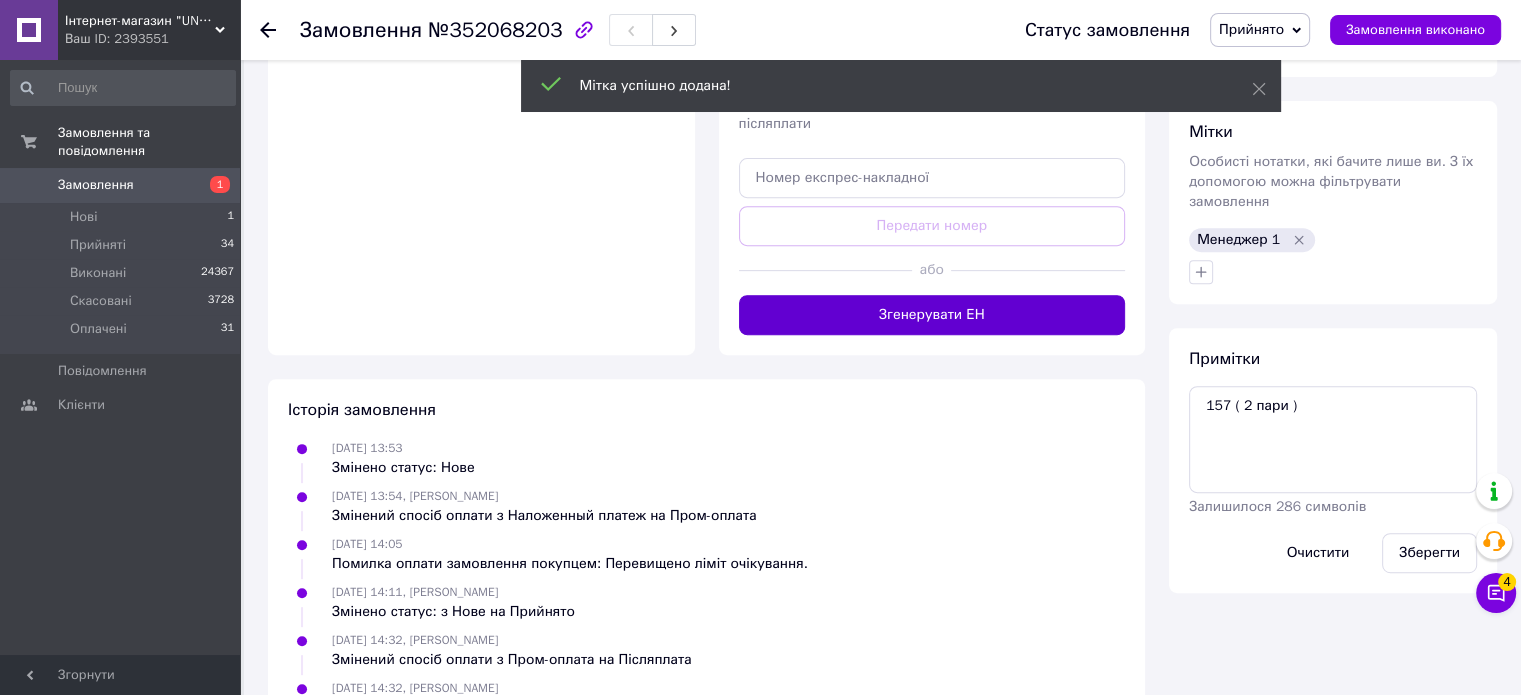 click on "Згенерувати ЕН" at bounding box center (932, 315) 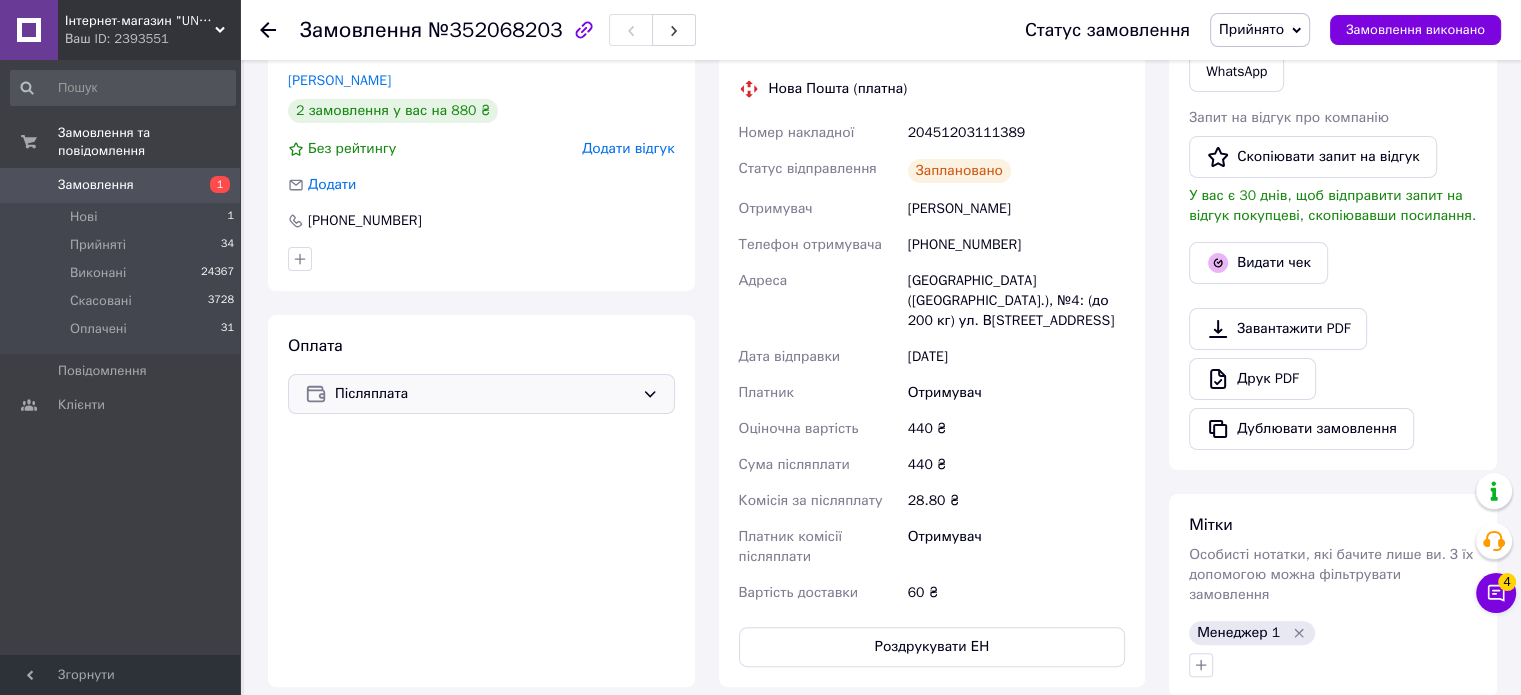 scroll, scrollTop: 372, scrollLeft: 0, axis: vertical 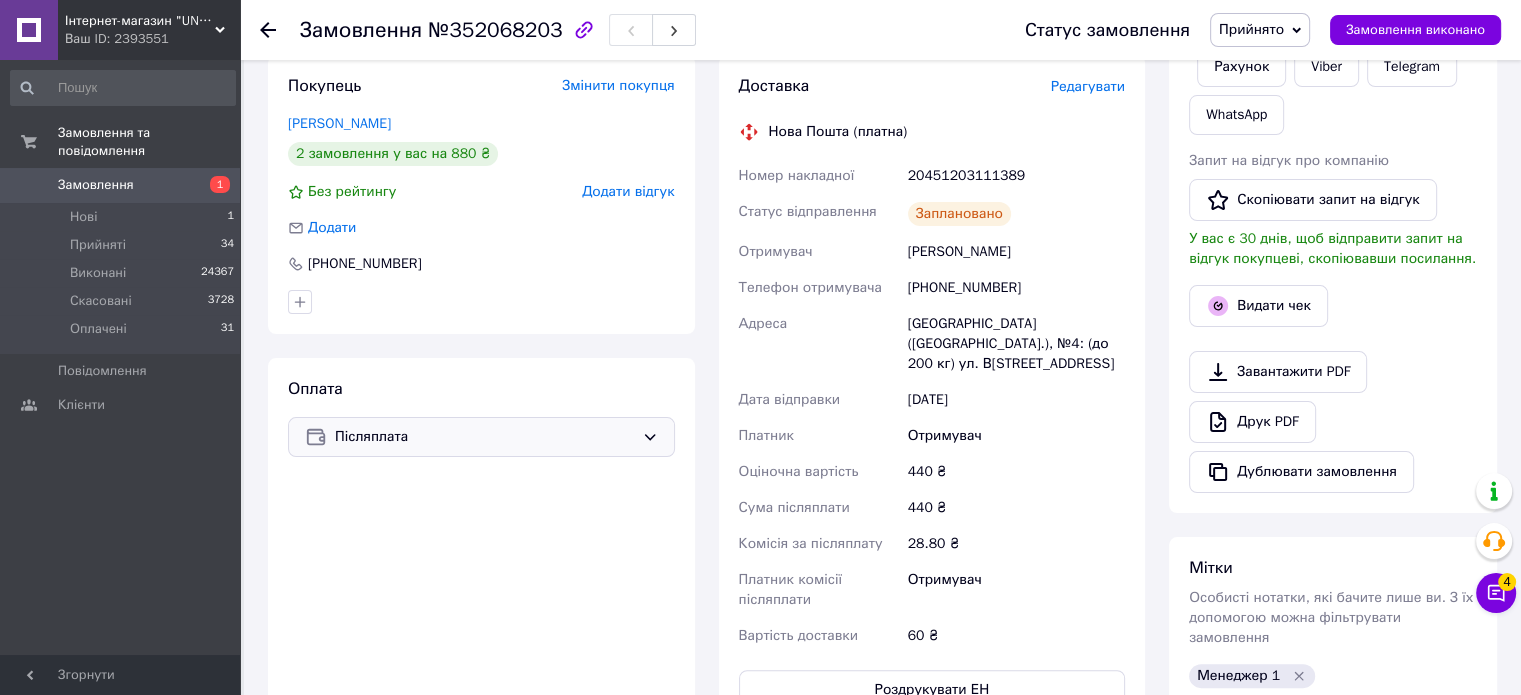 click on "Кулик Ігор" at bounding box center (1016, 252) 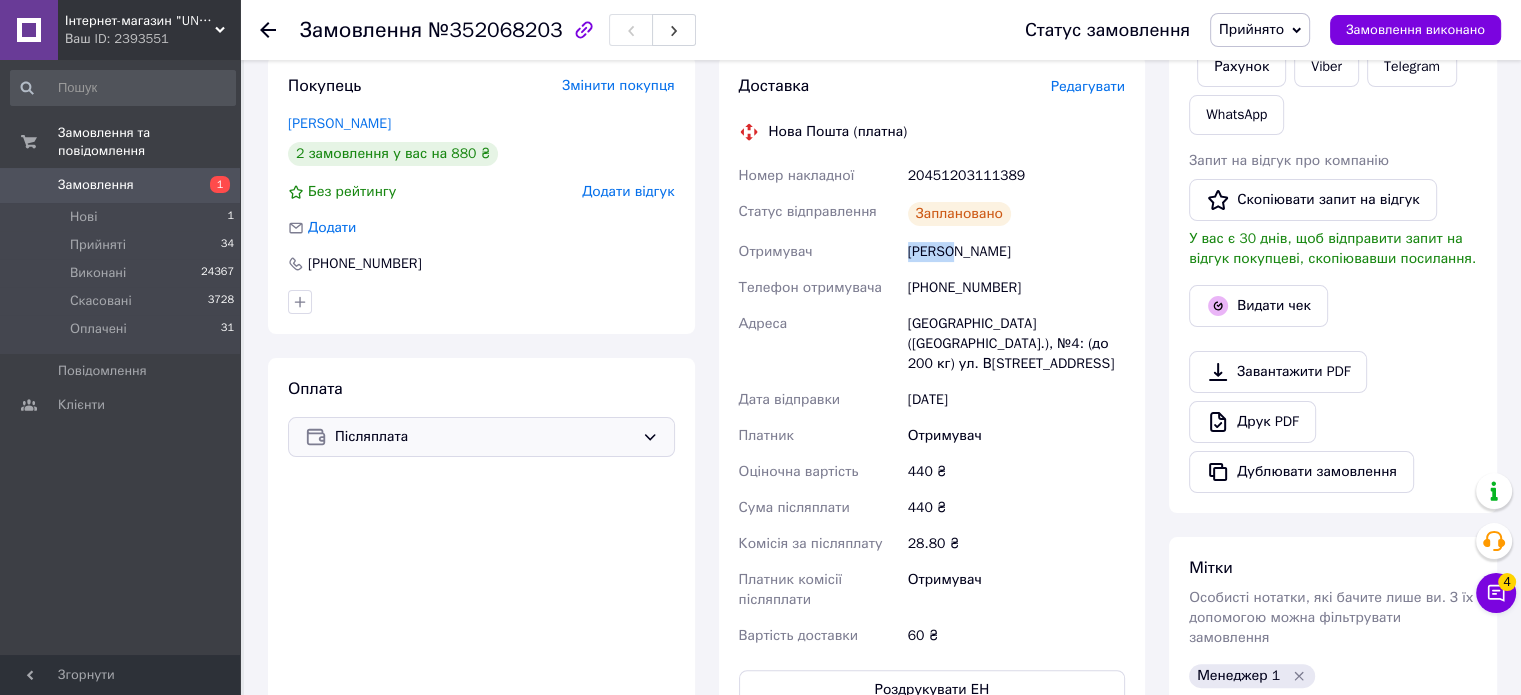 click on "Кулик Ігор" at bounding box center (1016, 252) 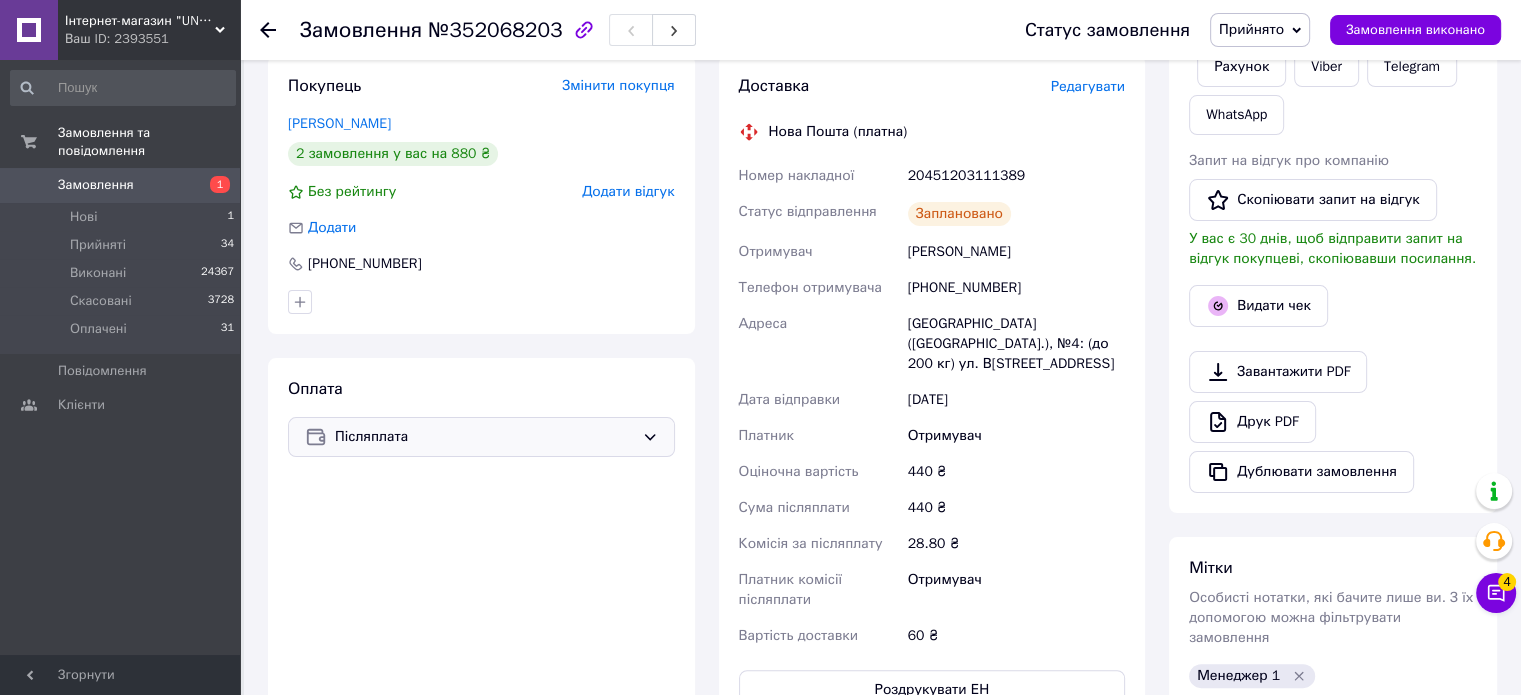 click on "№352068203" at bounding box center (495, 30) 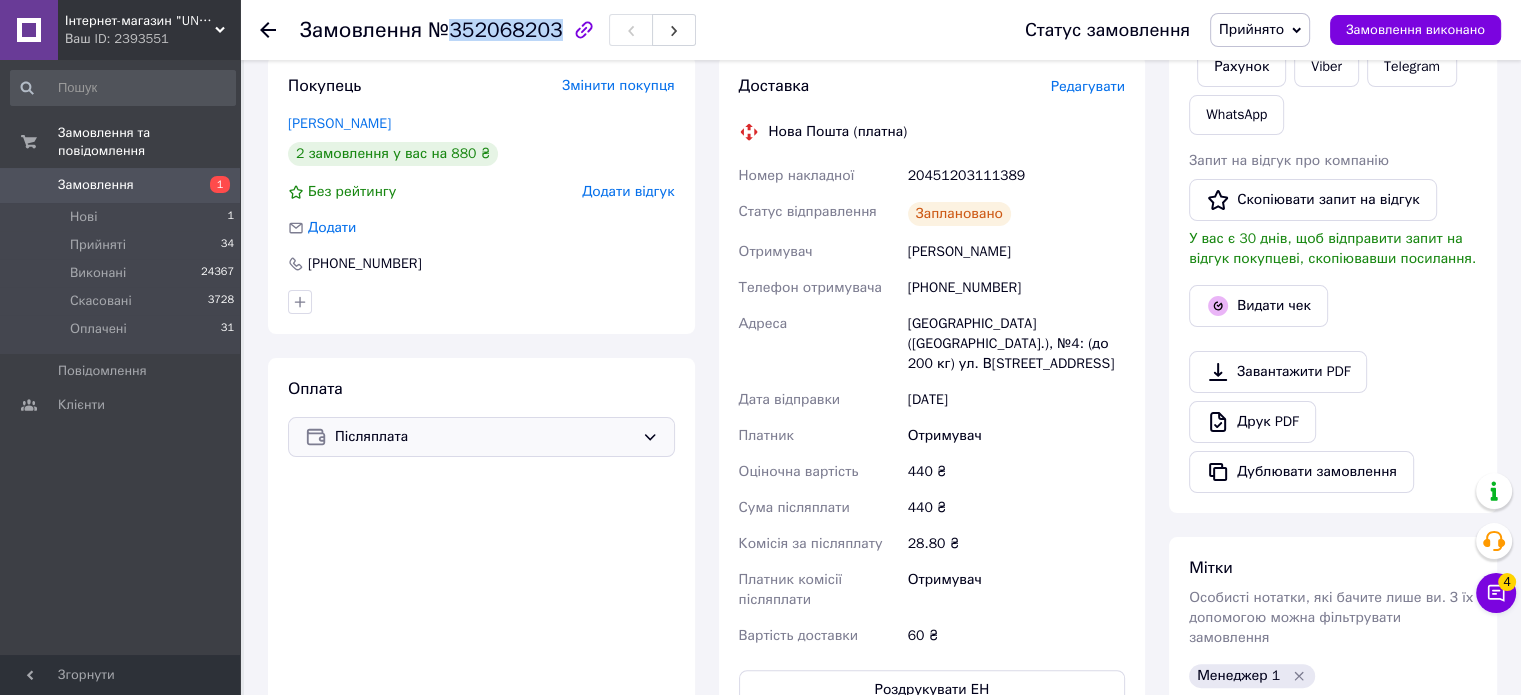 click on "№352068203" at bounding box center (495, 30) 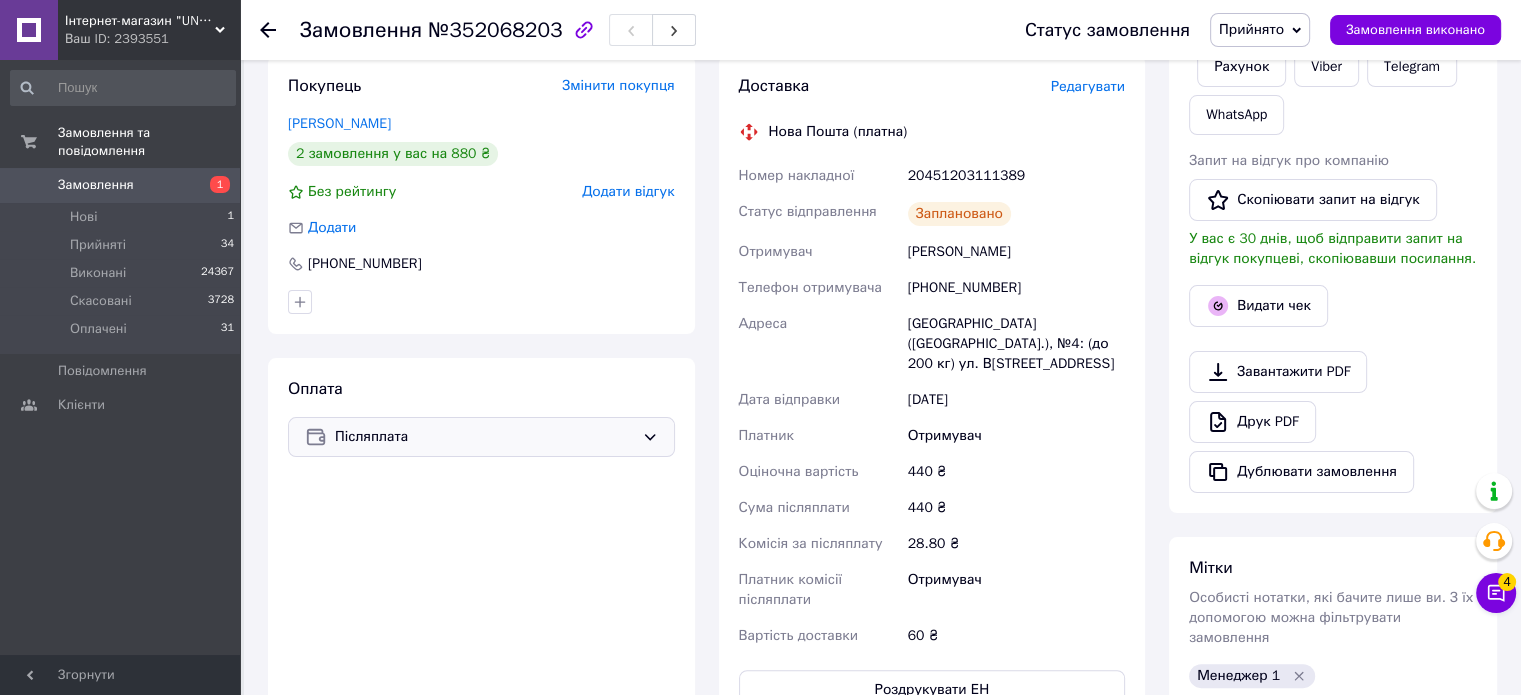 click 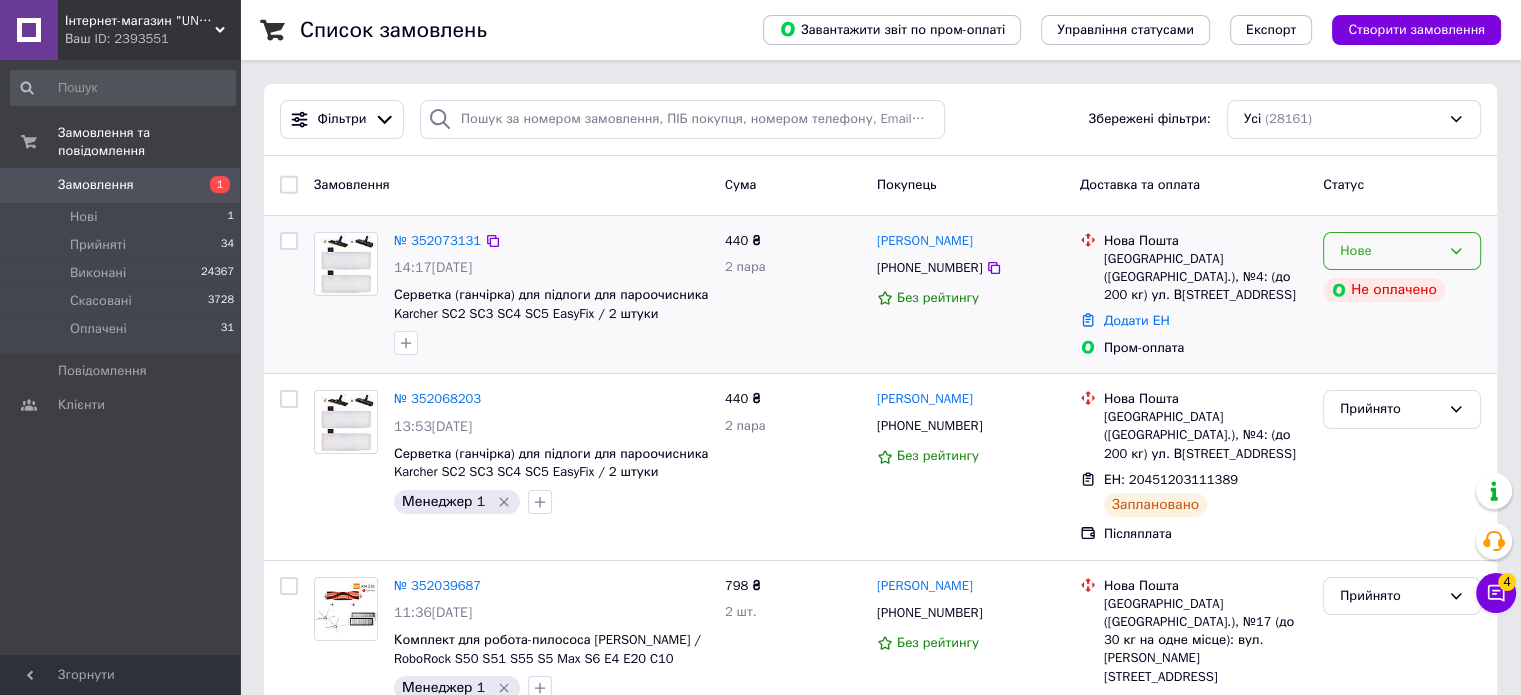 click 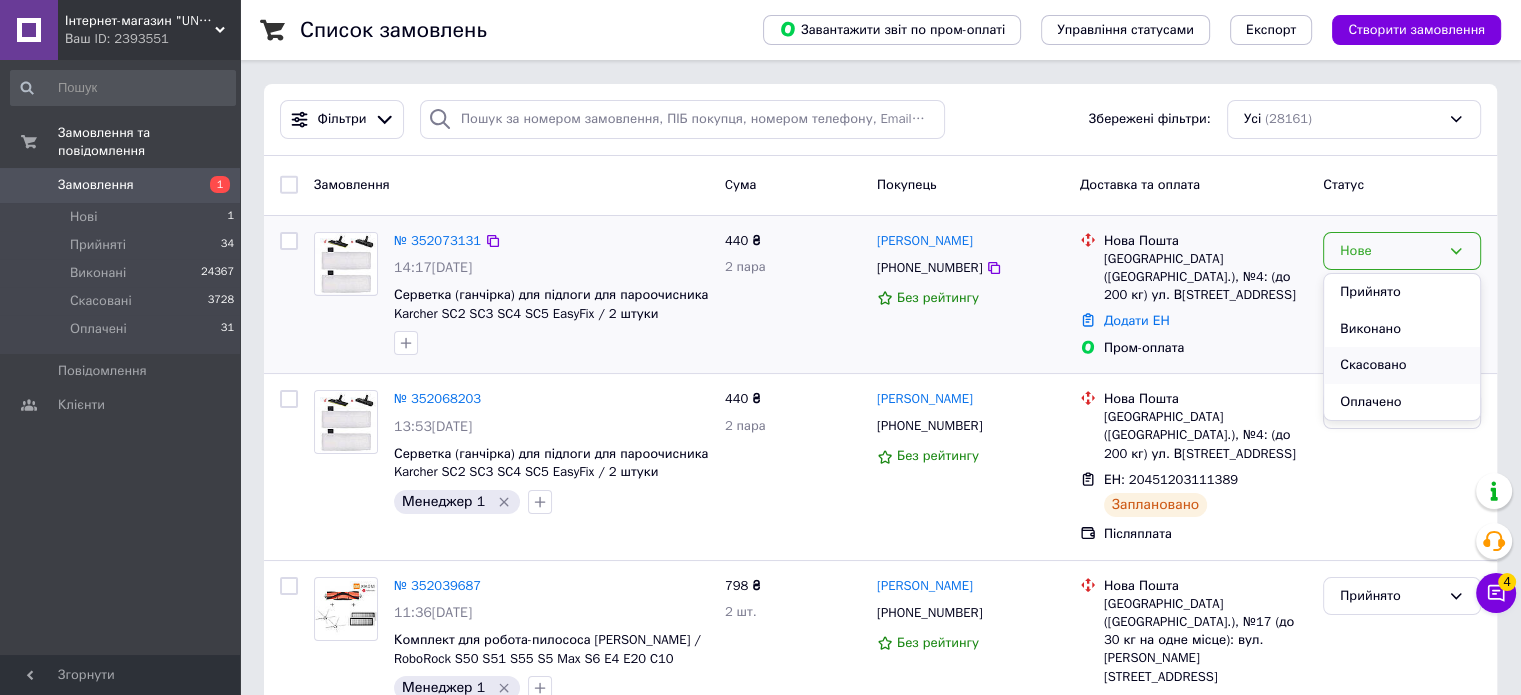 click on "Скасовано" at bounding box center (1402, 365) 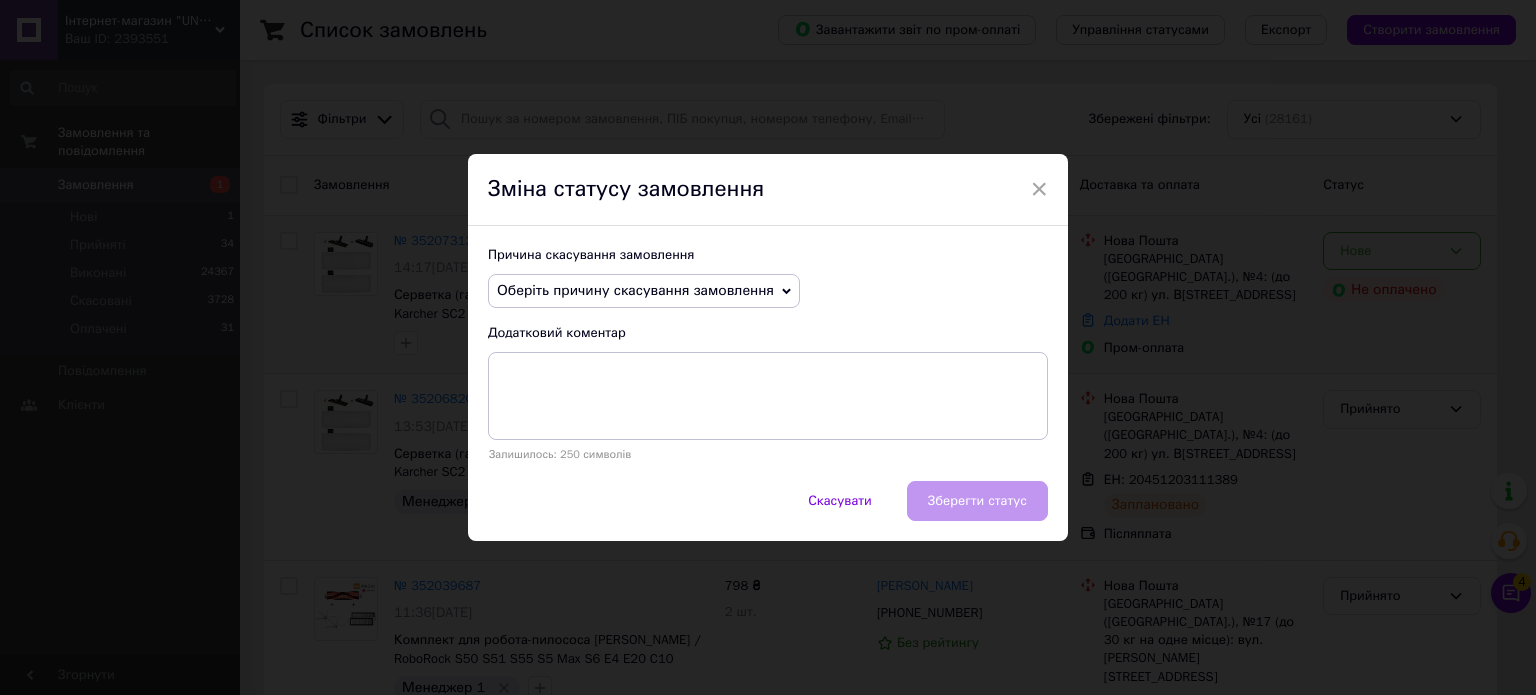 click 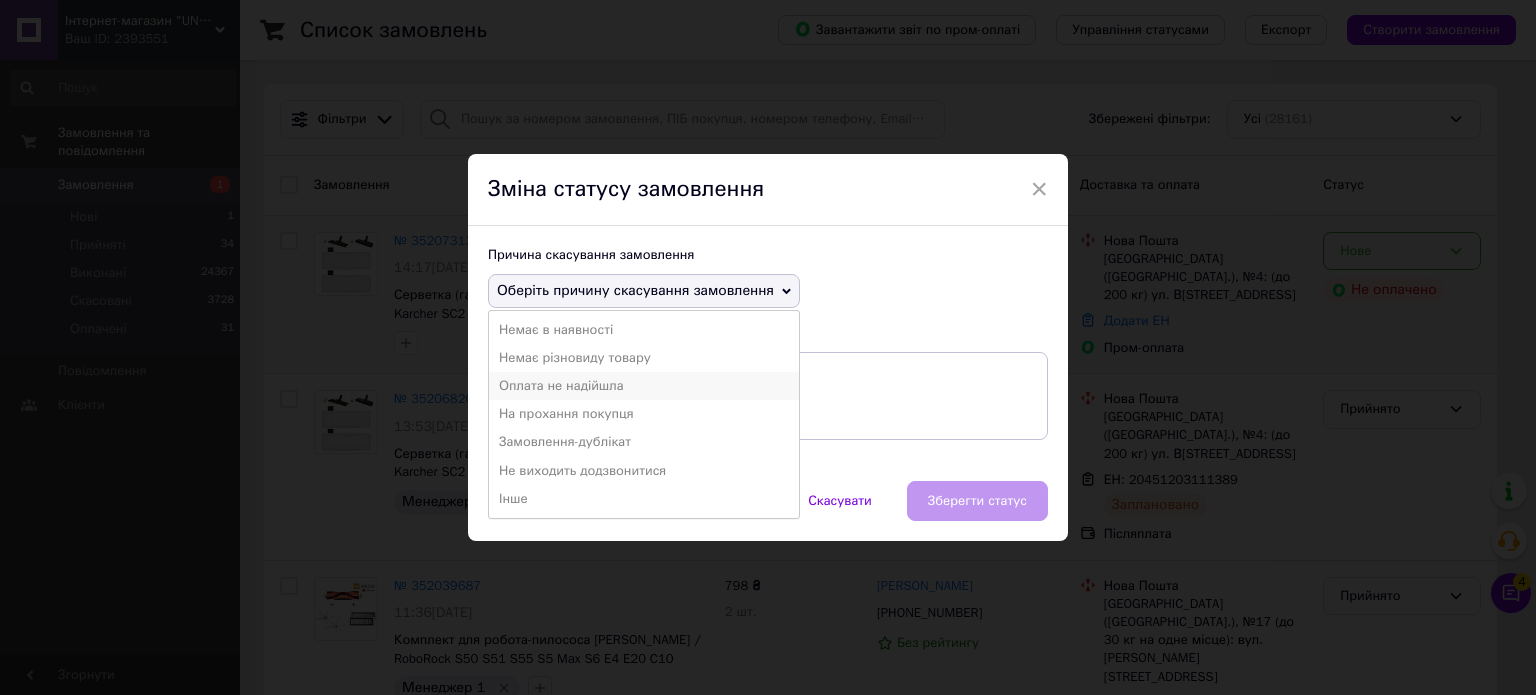 click on "Оплата не надійшла" at bounding box center [644, 386] 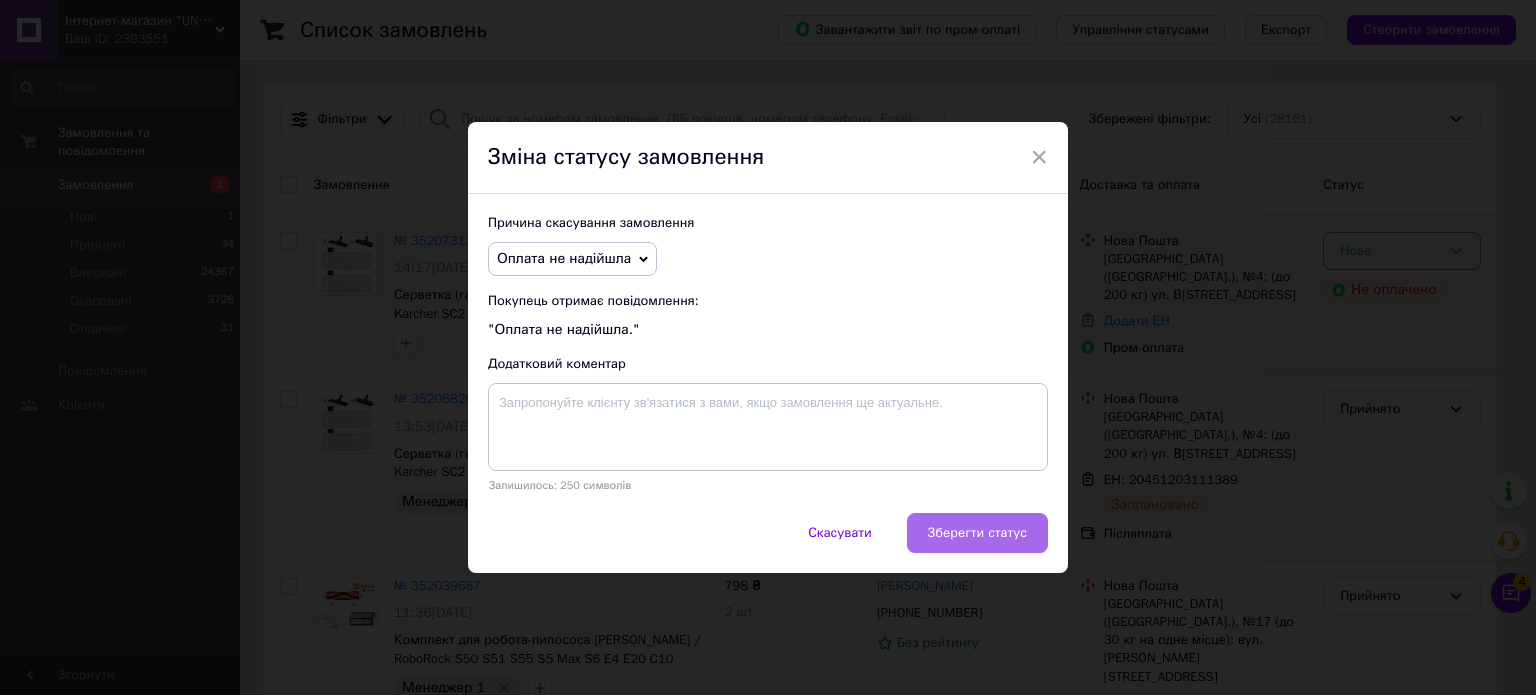 click on "Зберегти статус" at bounding box center [977, 533] 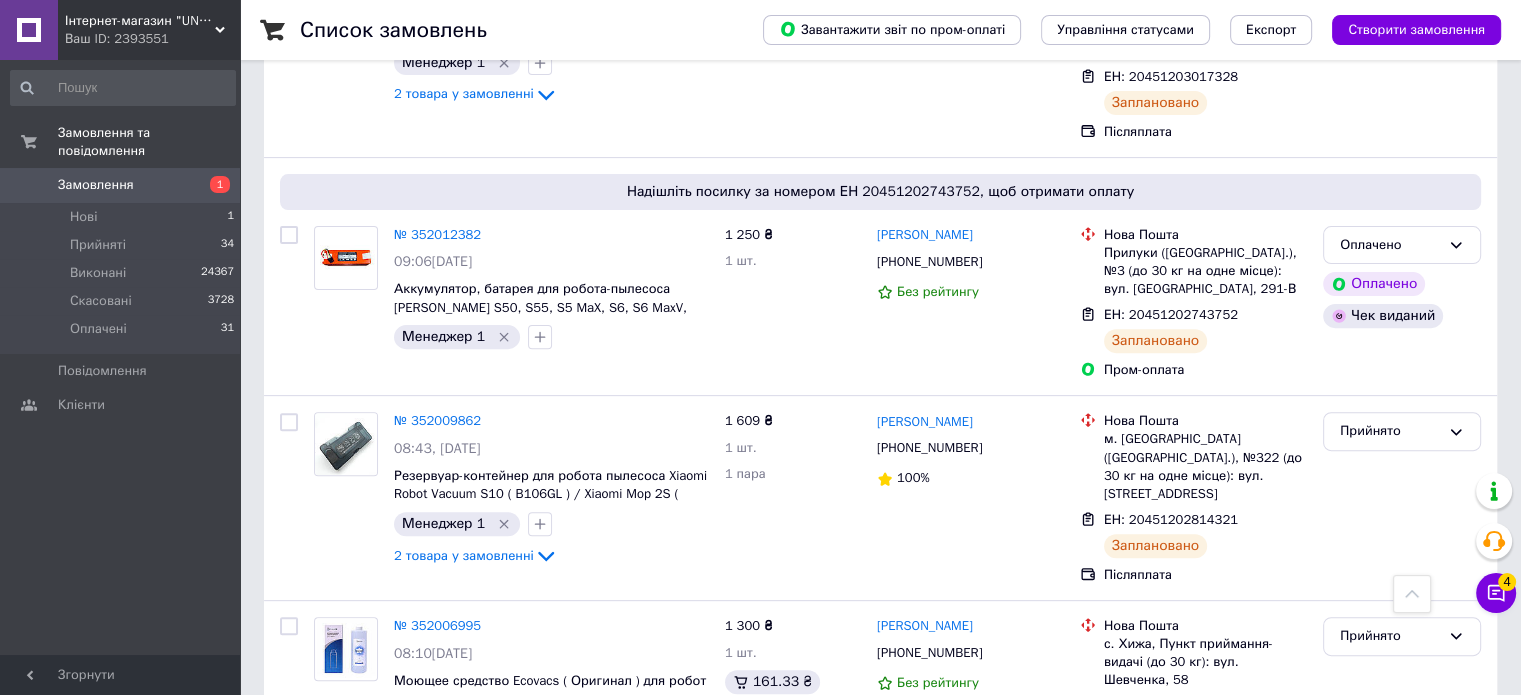 scroll, scrollTop: 800, scrollLeft: 0, axis: vertical 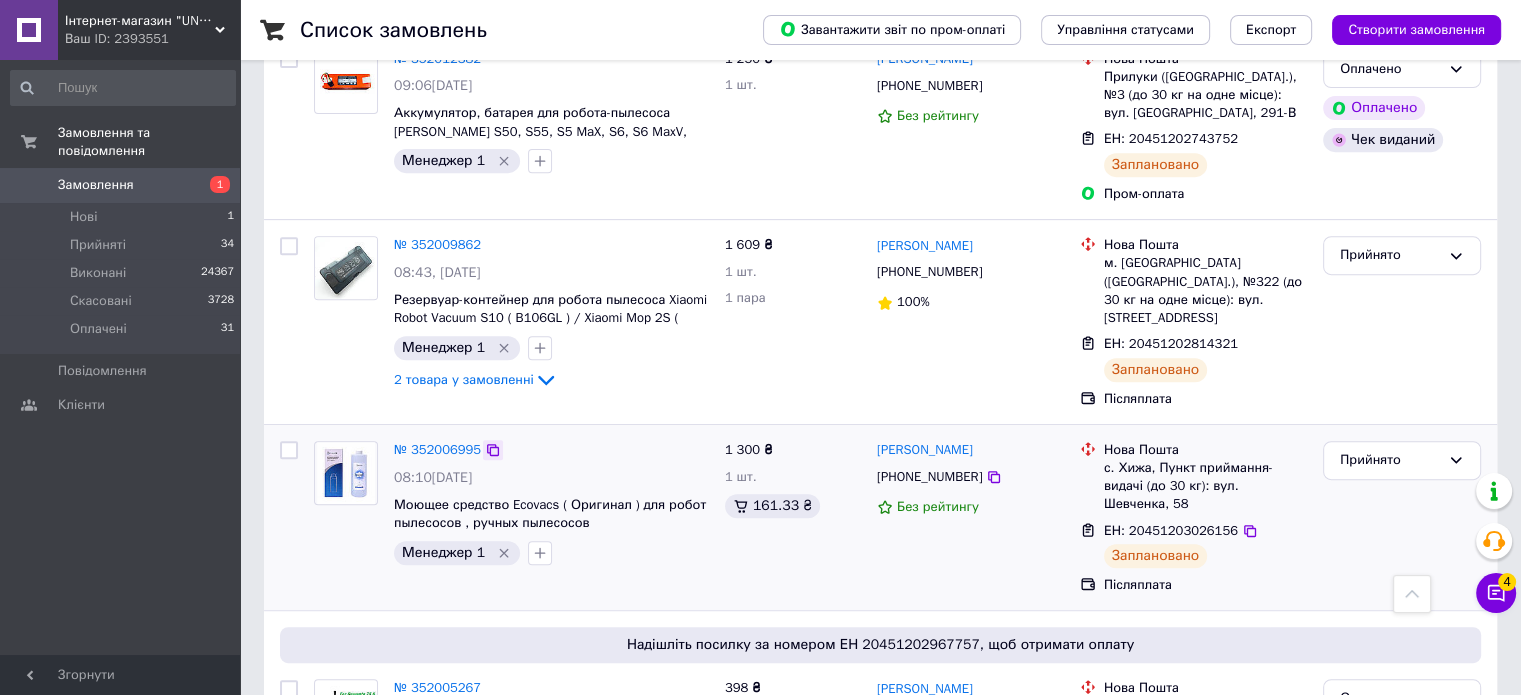 click 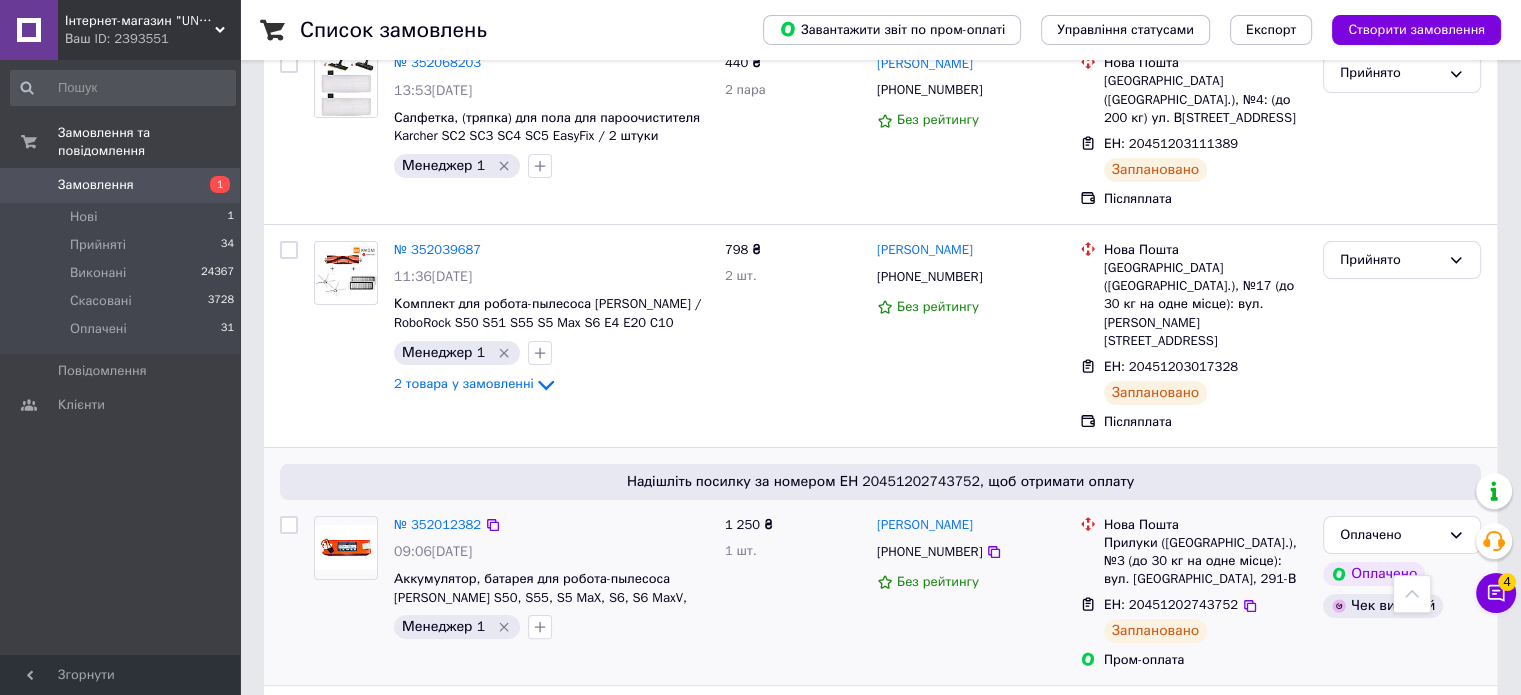 scroll, scrollTop: 300, scrollLeft: 0, axis: vertical 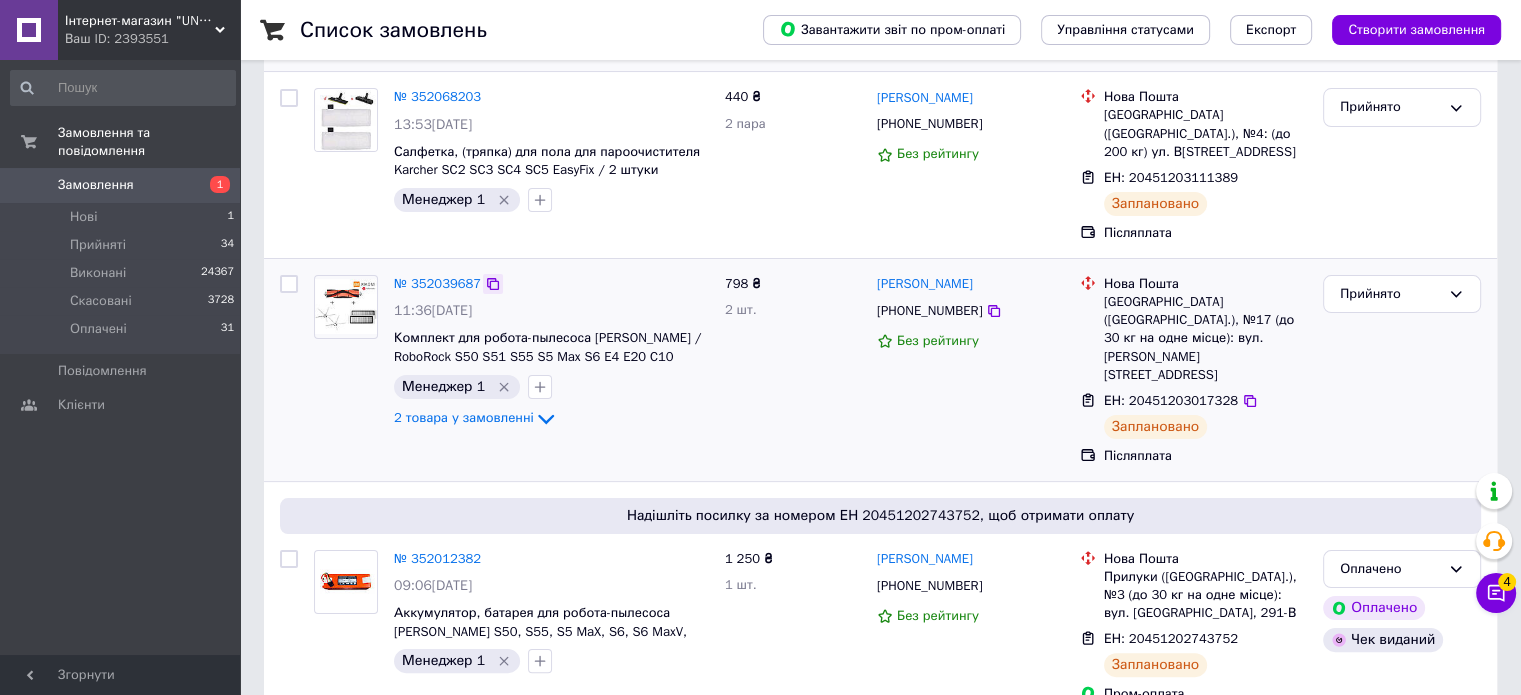 click 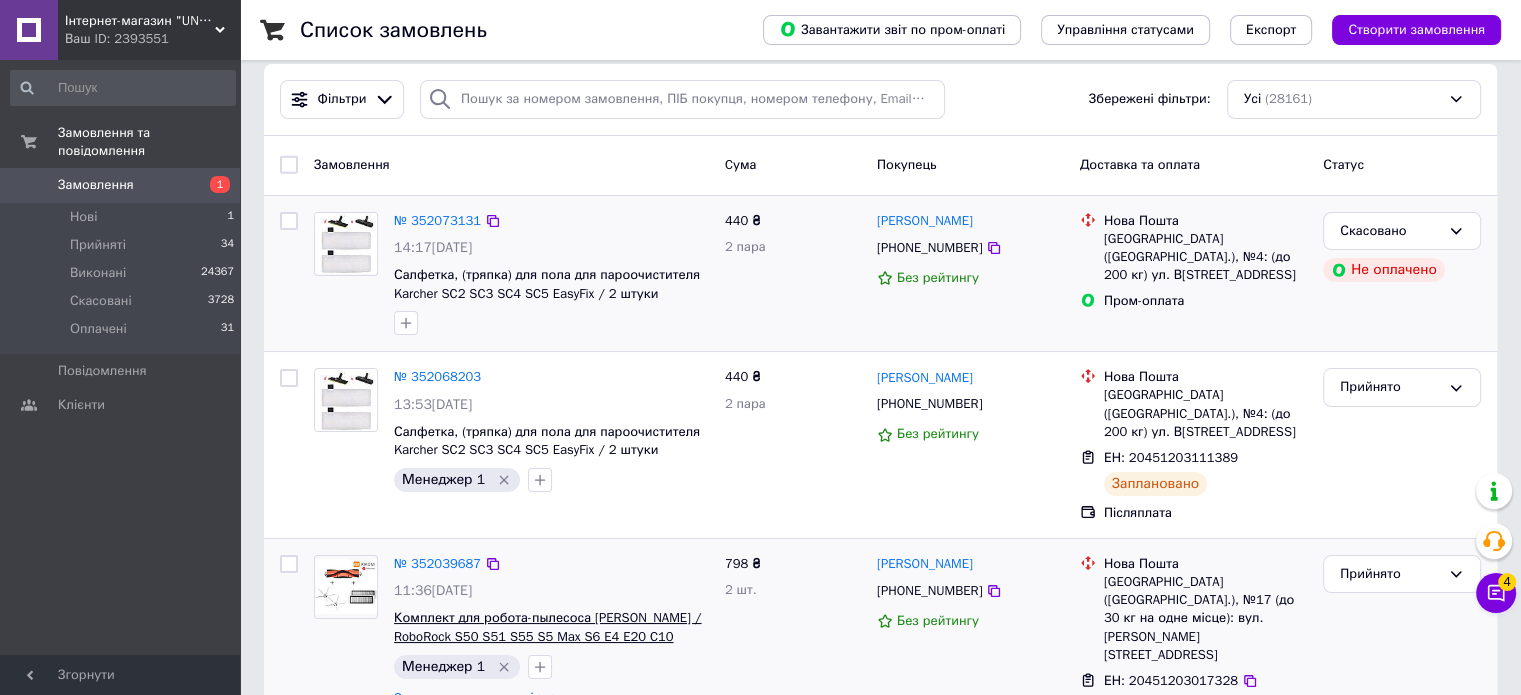 scroll, scrollTop: 0, scrollLeft: 0, axis: both 